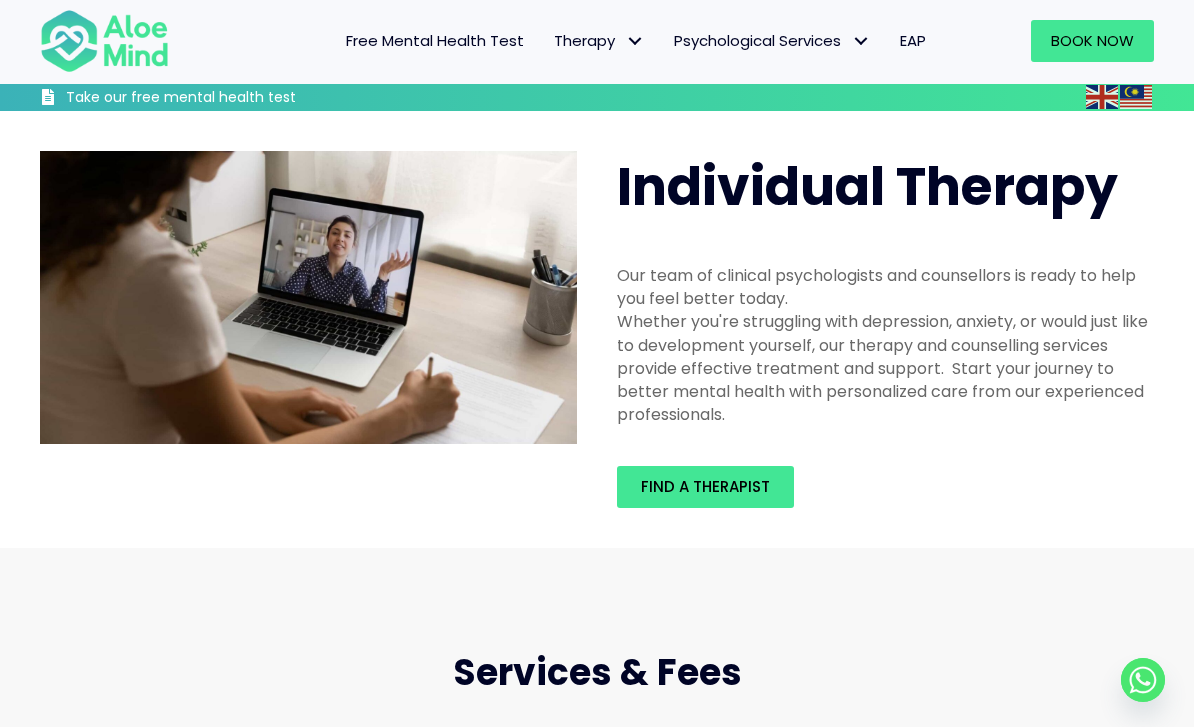 scroll, scrollTop: 517, scrollLeft: 0, axis: vertical 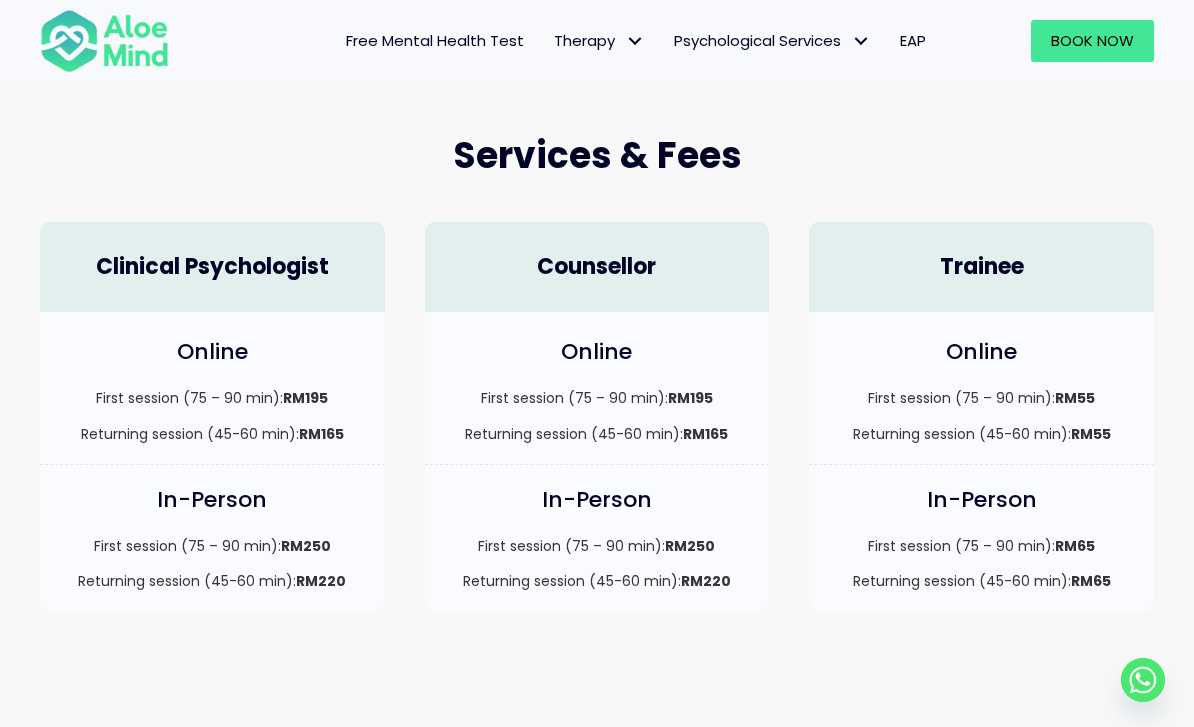 click on "Book Now" at bounding box center (1092, 41) 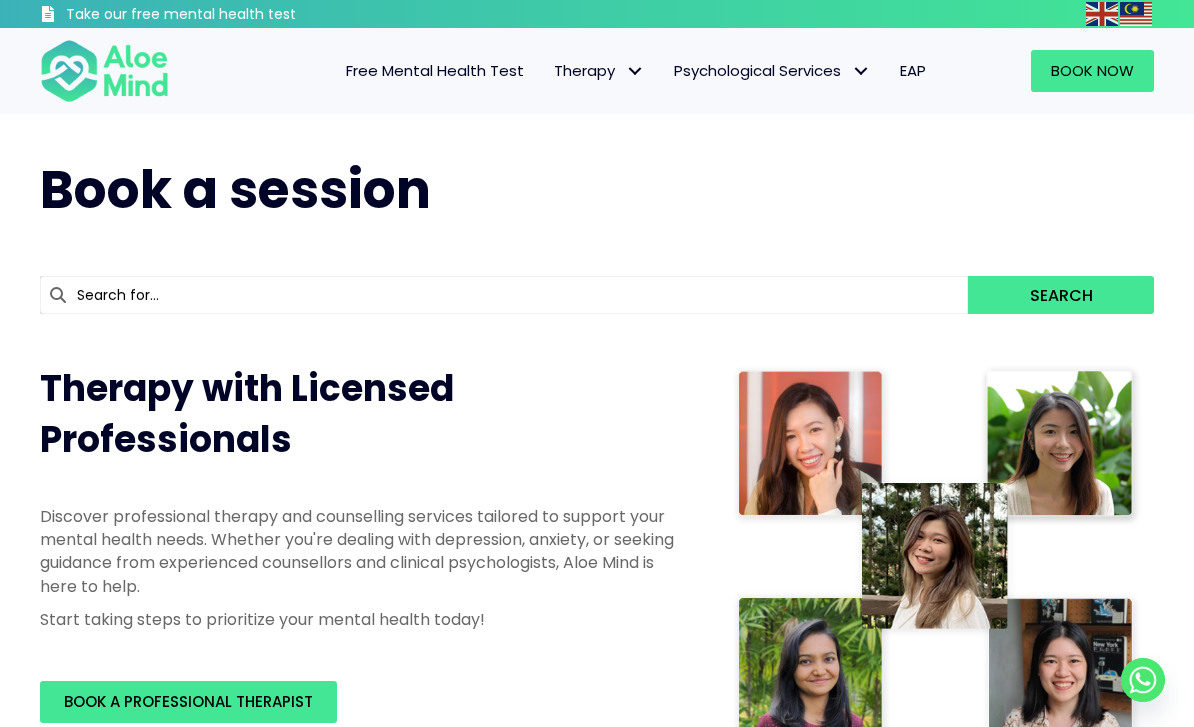 scroll, scrollTop: 0, scrollLeft: 0, axis: both 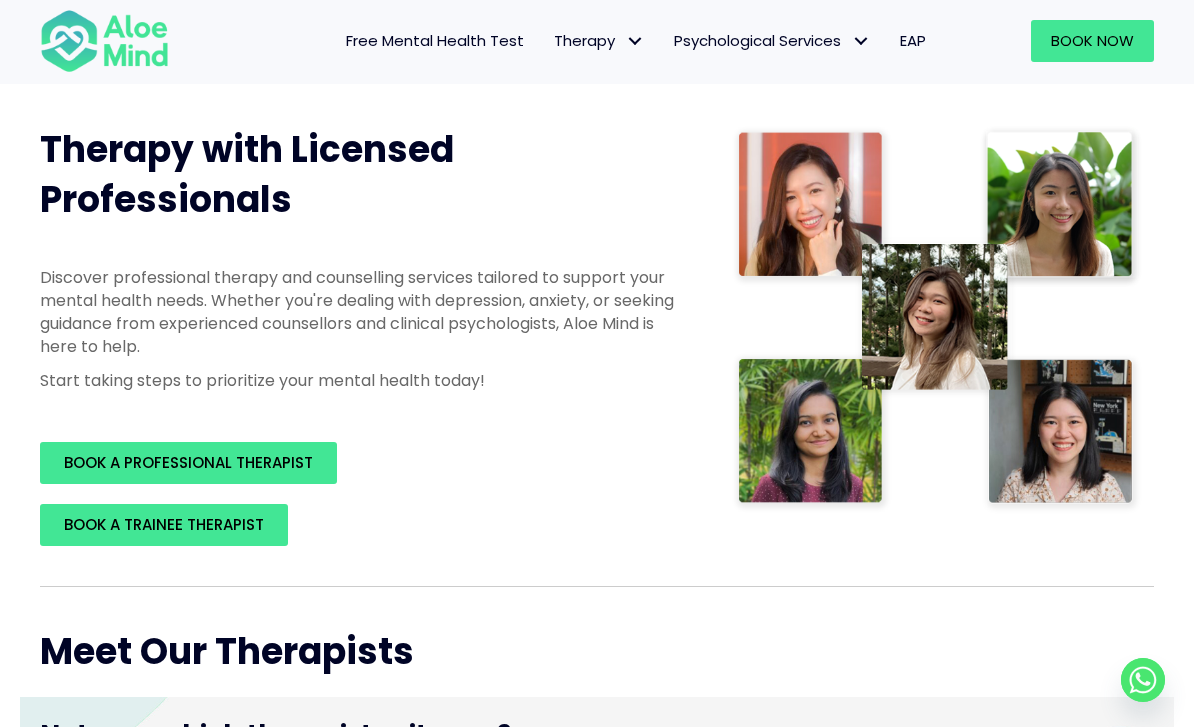 click on "BOOK A TRAINEE THERAPIST" at bounding box center (164, 525) 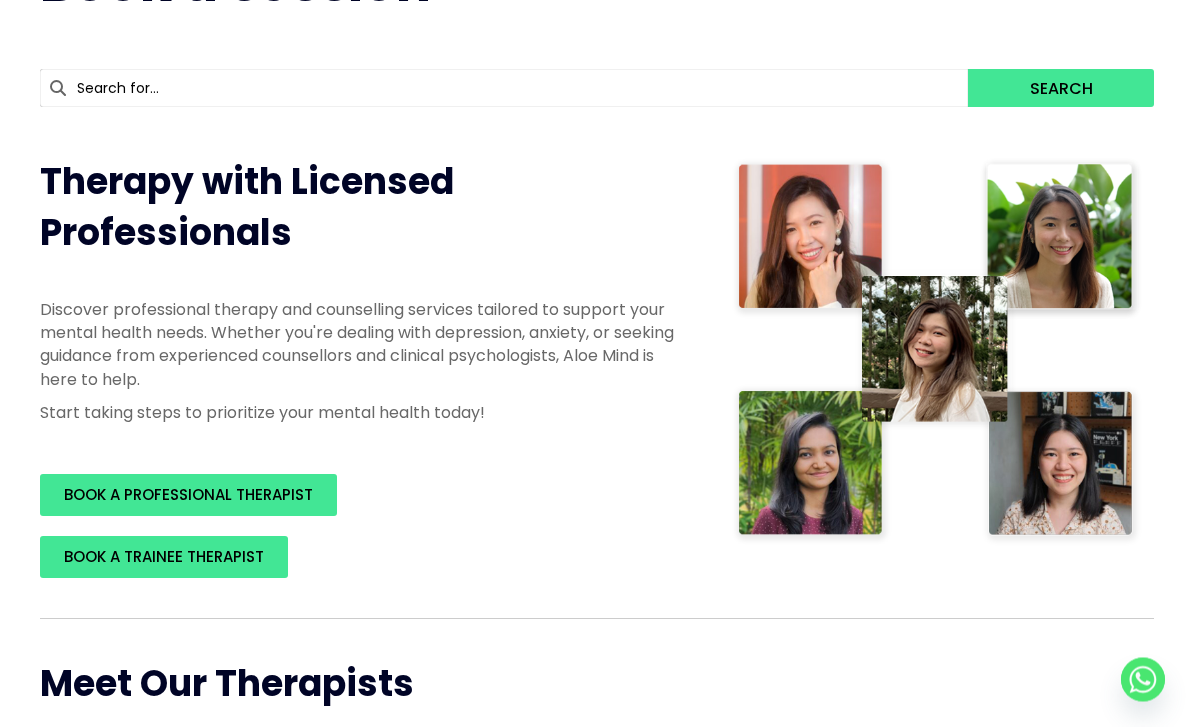 scroll, scrollTop: 0, scrollLeft: 0, axis: both 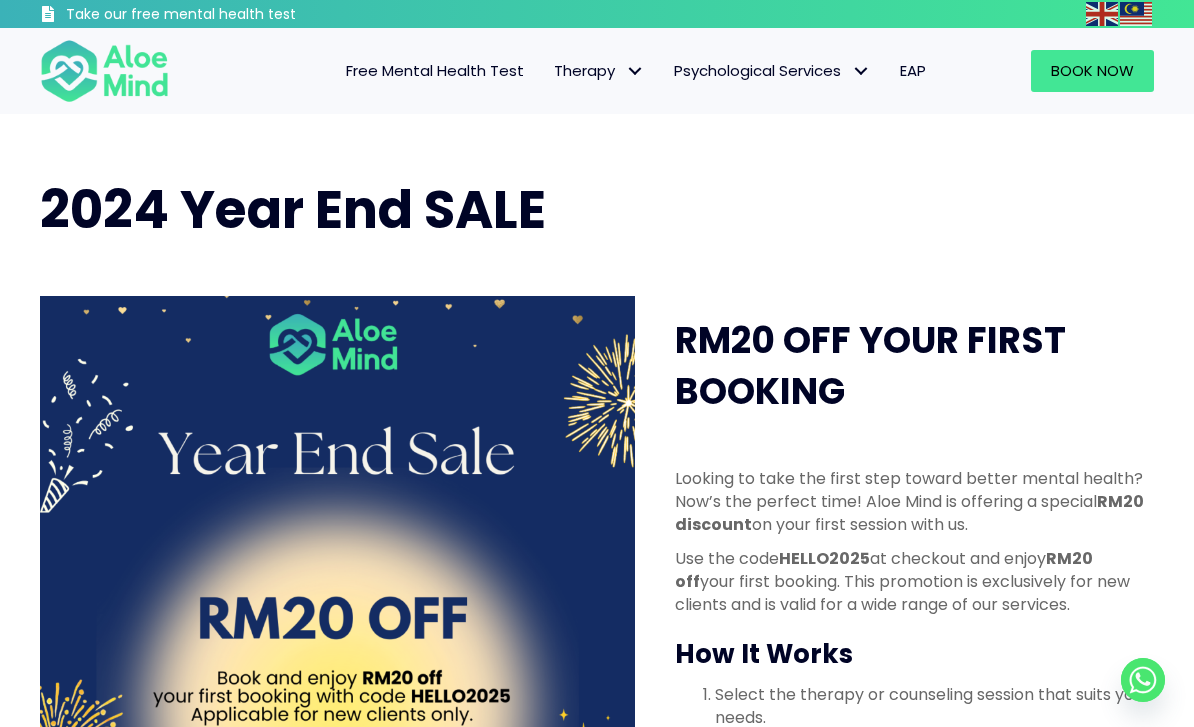 click on "Free Mental Health Test" at bounding box center (435, 70) 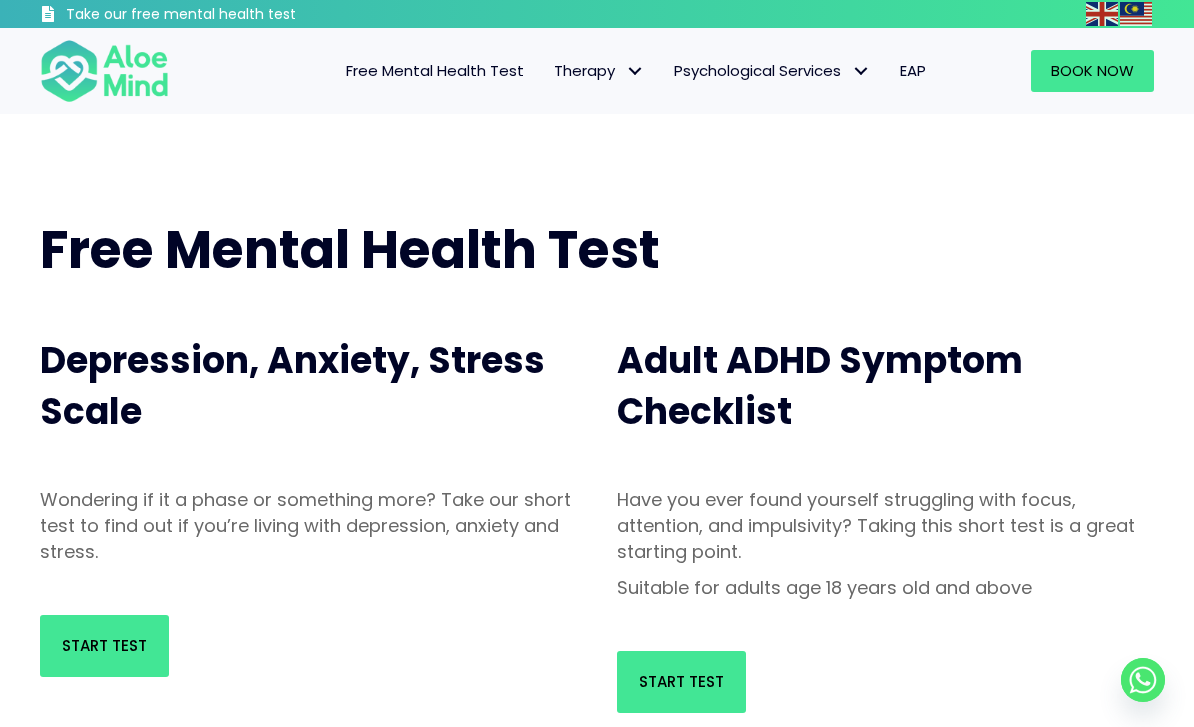 scroll, scrollTop: 0, scrollLeft: 0, axis: both 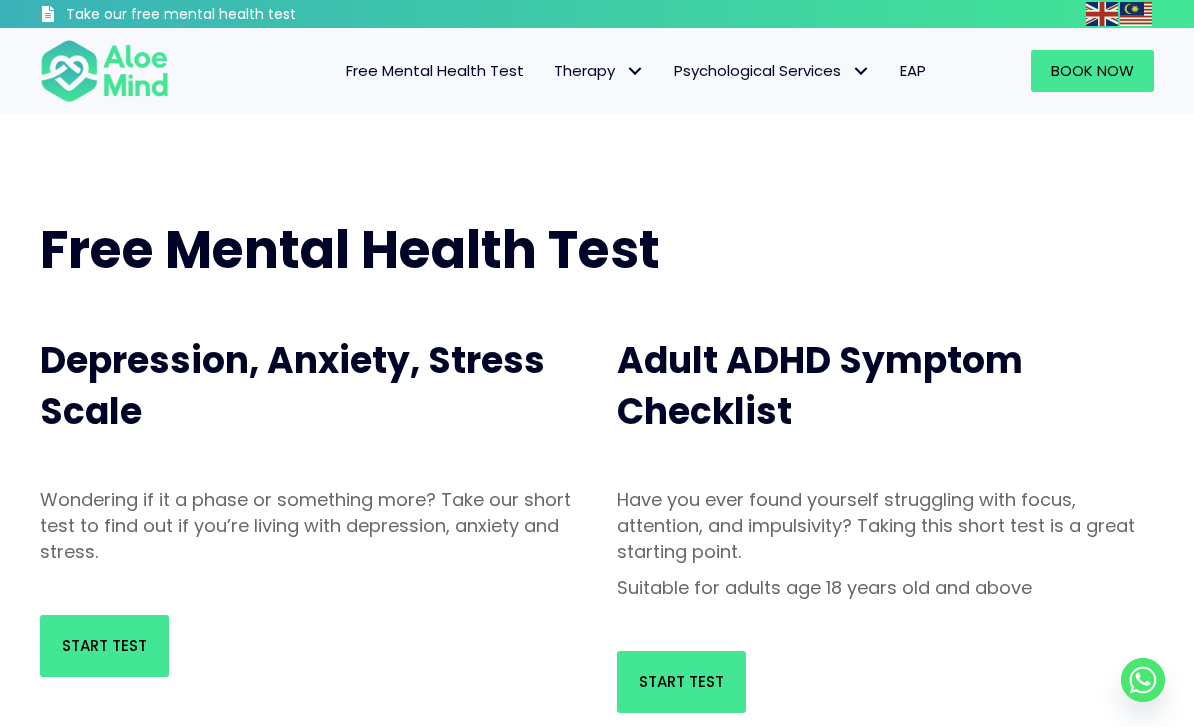 click on "Start Test" at bounding box center (104, 645) 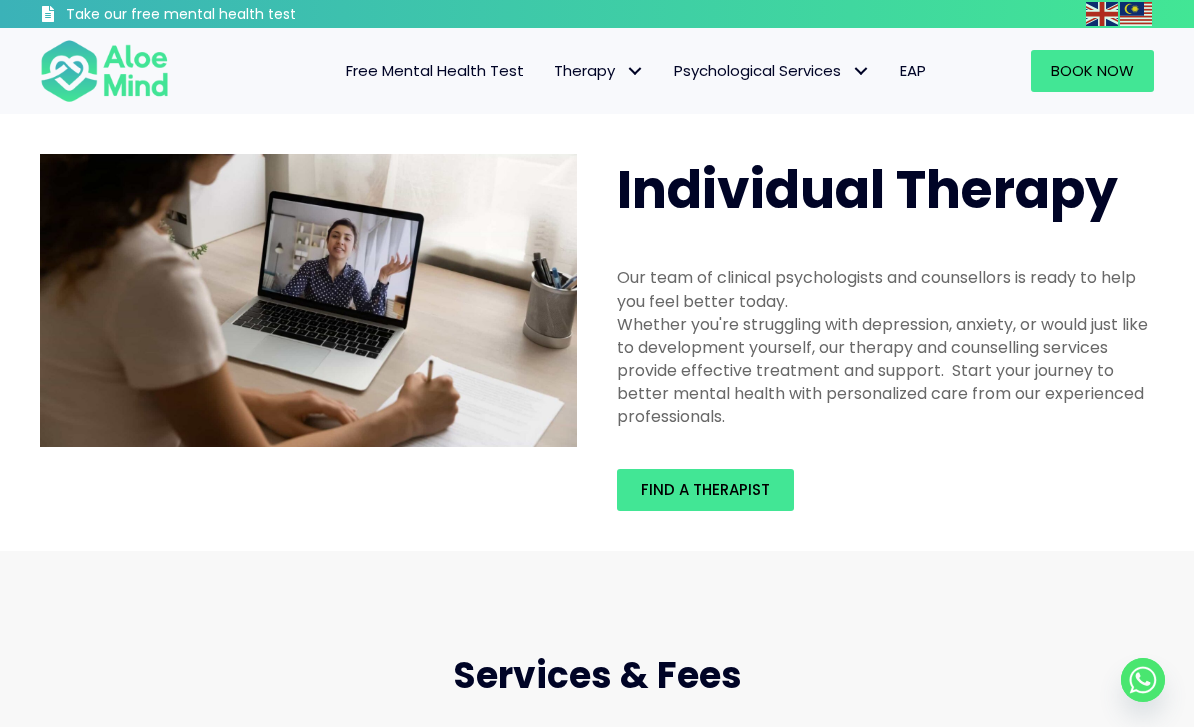 scroll, scrollTop: 0, scrollLeft: 0, axis: both 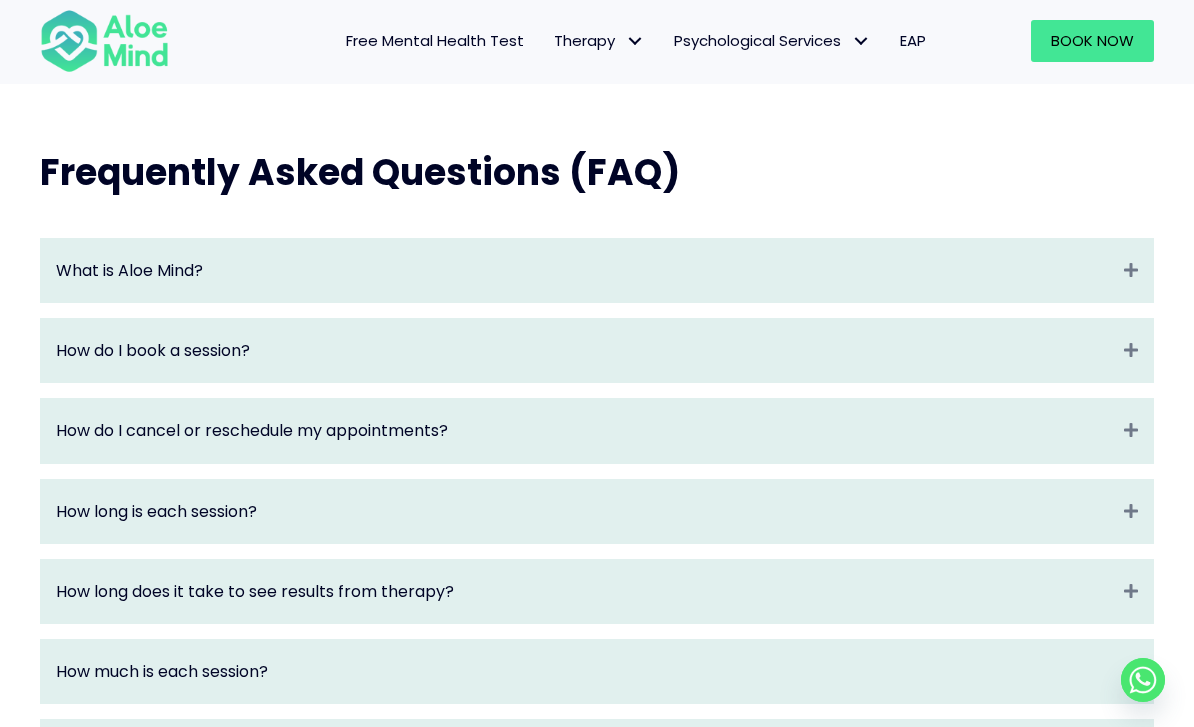 click on "What is Aloe Mind?
Expand
Aloe Mind is a platform to connect people in need to licensed clinical psychologists and counsellors. Our mission is to make mental health care affordable and accessible to all. We offer online and in-person individual therapy, couple therapy and psychological assessments.
How do I book a session?
Expand
Aloe Mind lets you easily book and payment for your therapy sessions online!
We offer both in-person and online sessions.
Just pick your therapist, service and preferred time  here . Complete the form and payment and you're set for a session with your therapist!
How do I cancel or reschedule my appointments?
Expand
Please cancel or reschedule your session at least 24 hours in advance.
For cancellations, please email  contact@aloemind.com  or" at bounding box center (597, 759) 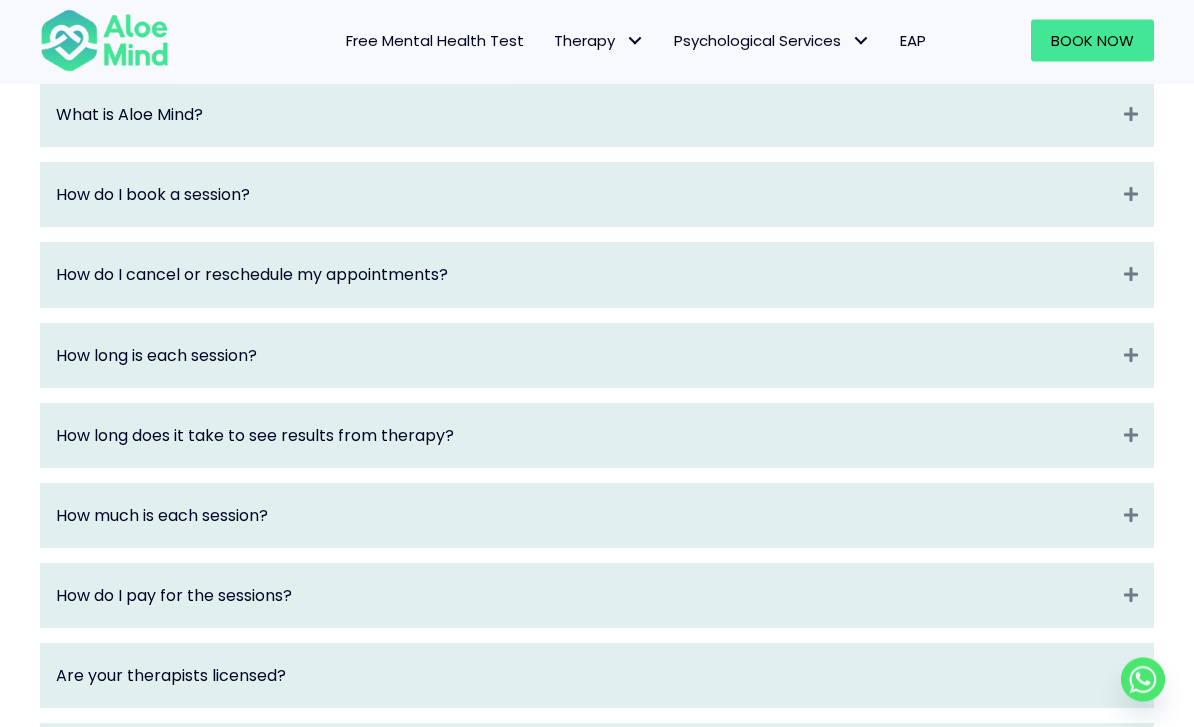 scroll, scrollTop: 2243, scrollLeft: 0, axis: vertical 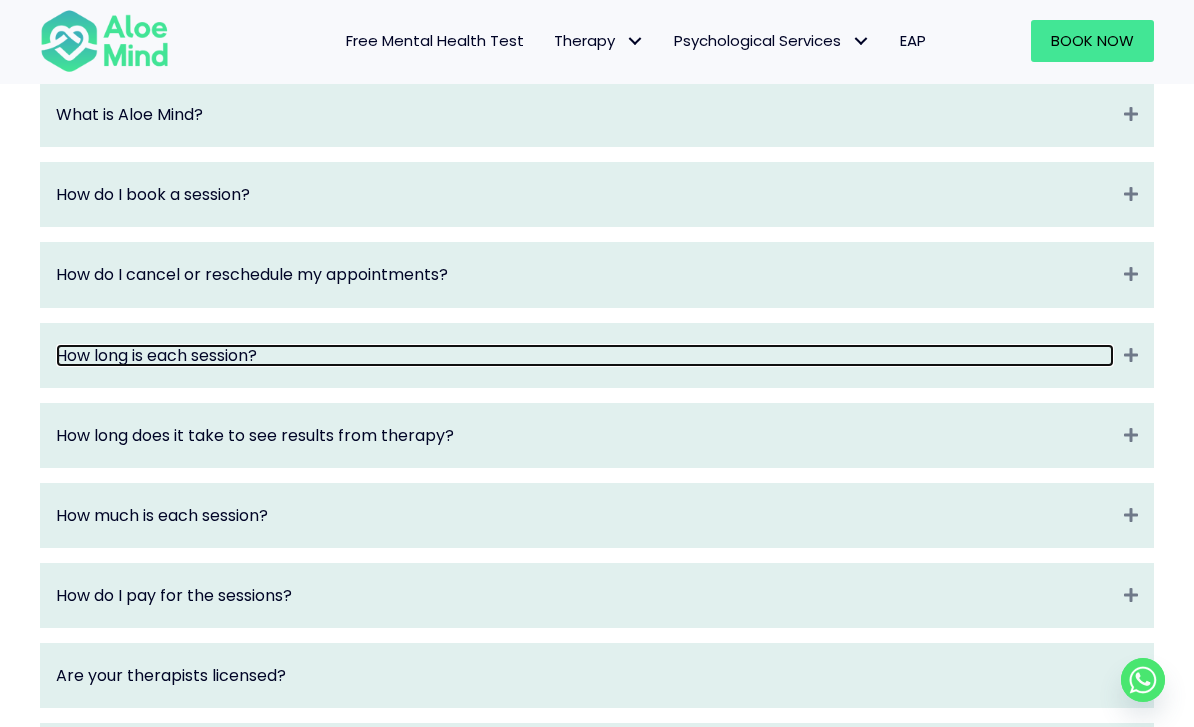 click on "How long is each session?" at bounding box center [585, 355] 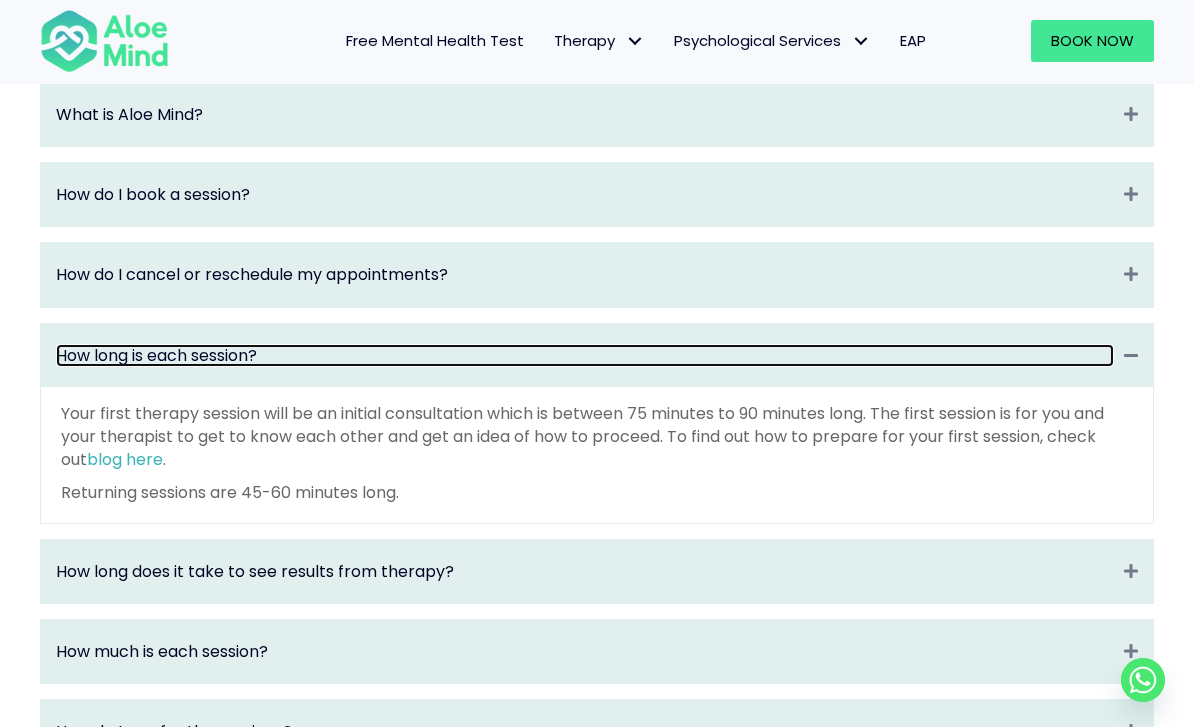click on "How long is each session?" at bounding box center (585, 355) 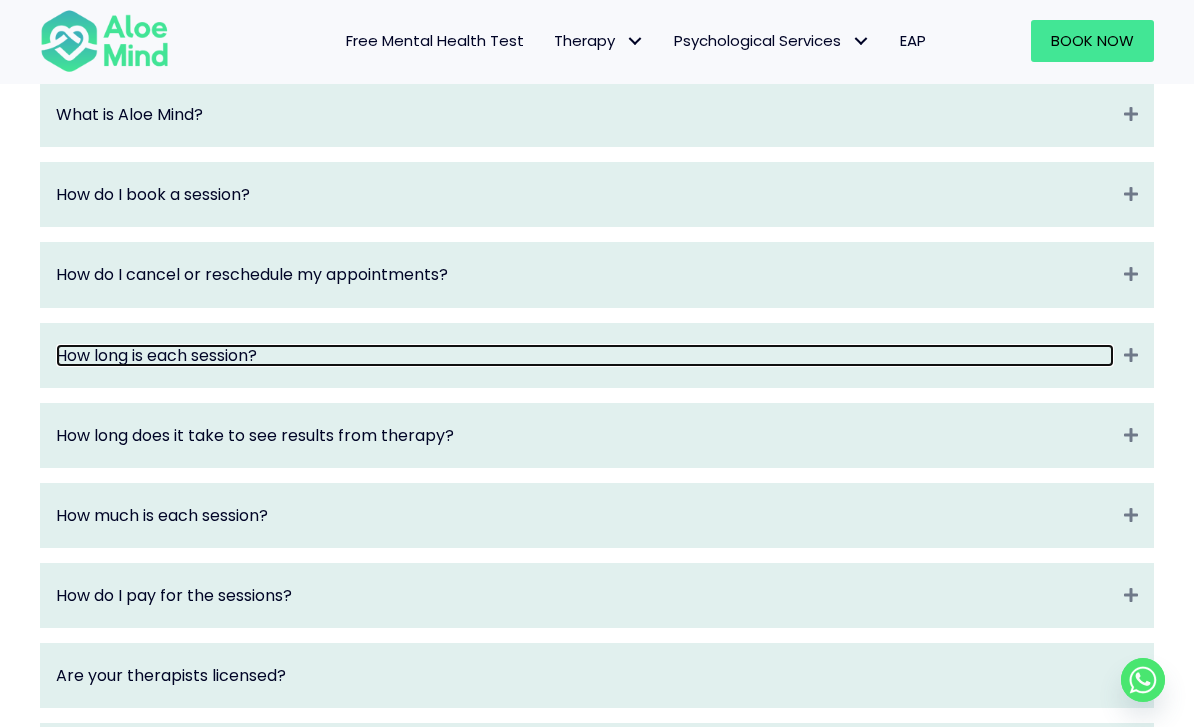 click on "How long is each session?" at bounding box center [585, 355] 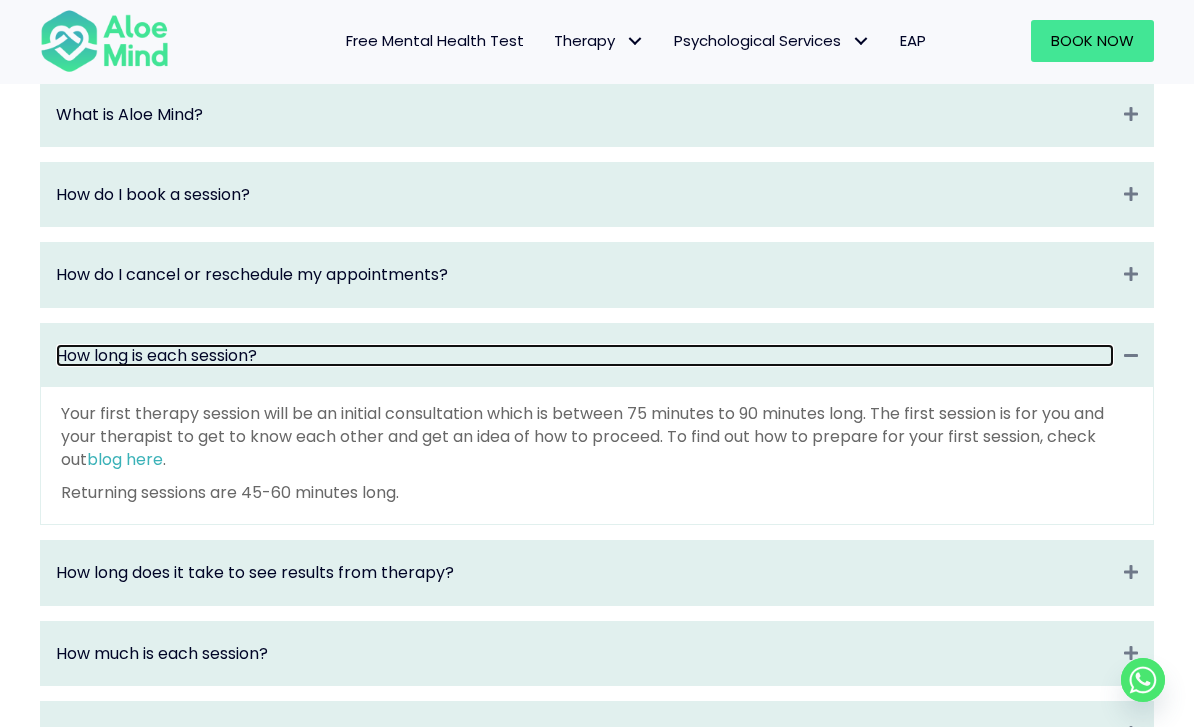 click on "How long is each session?" at bounding box center (585, 355) 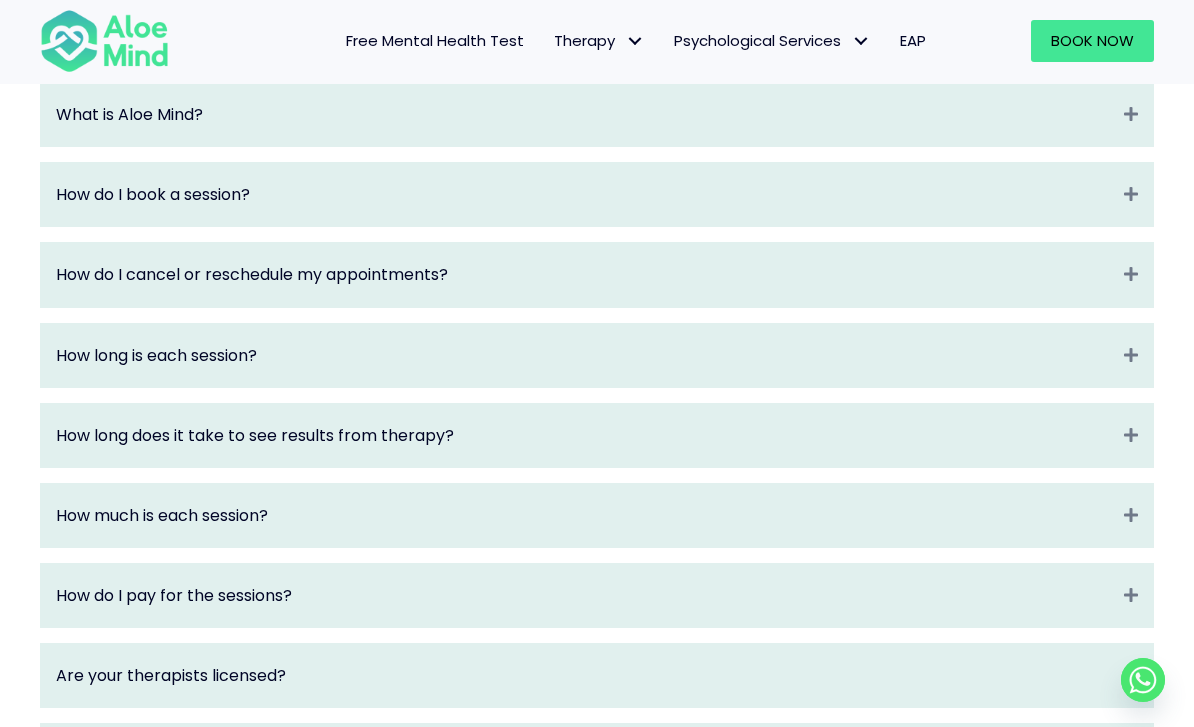 click on "How long does it take to see results from therapy?
Expand" at bounding box center [597, 435] 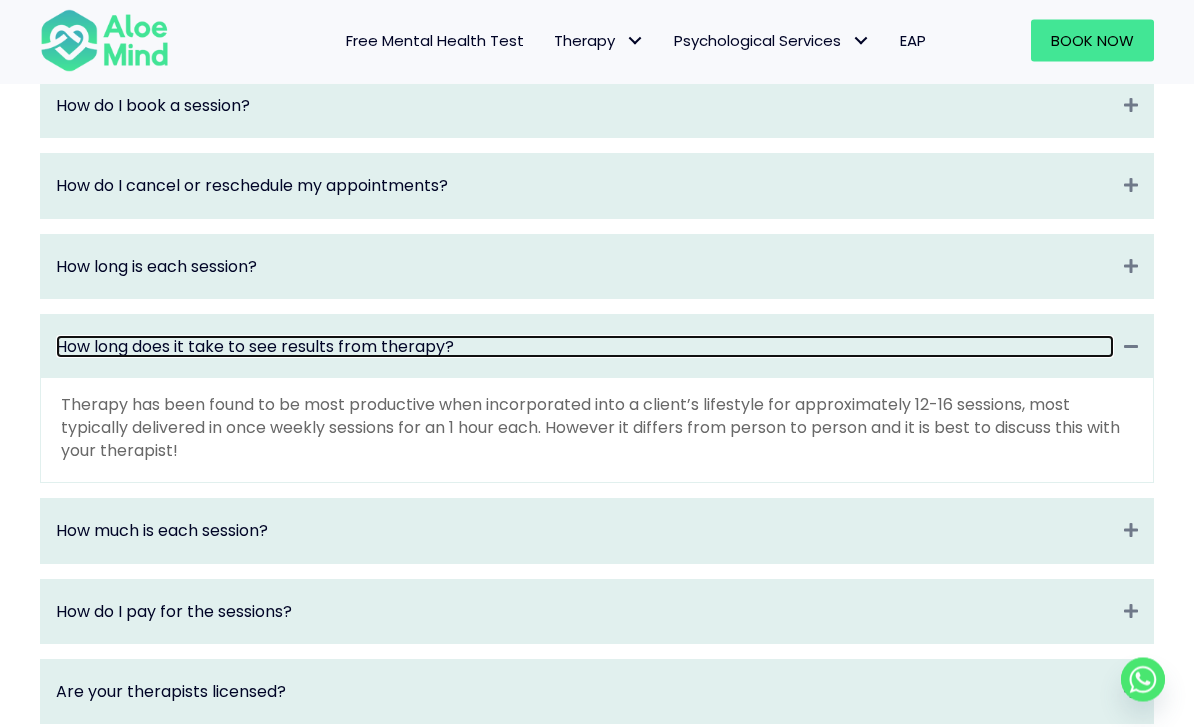 click on "How long does it take to see results from therapy?" at bounding box center (585, 347) 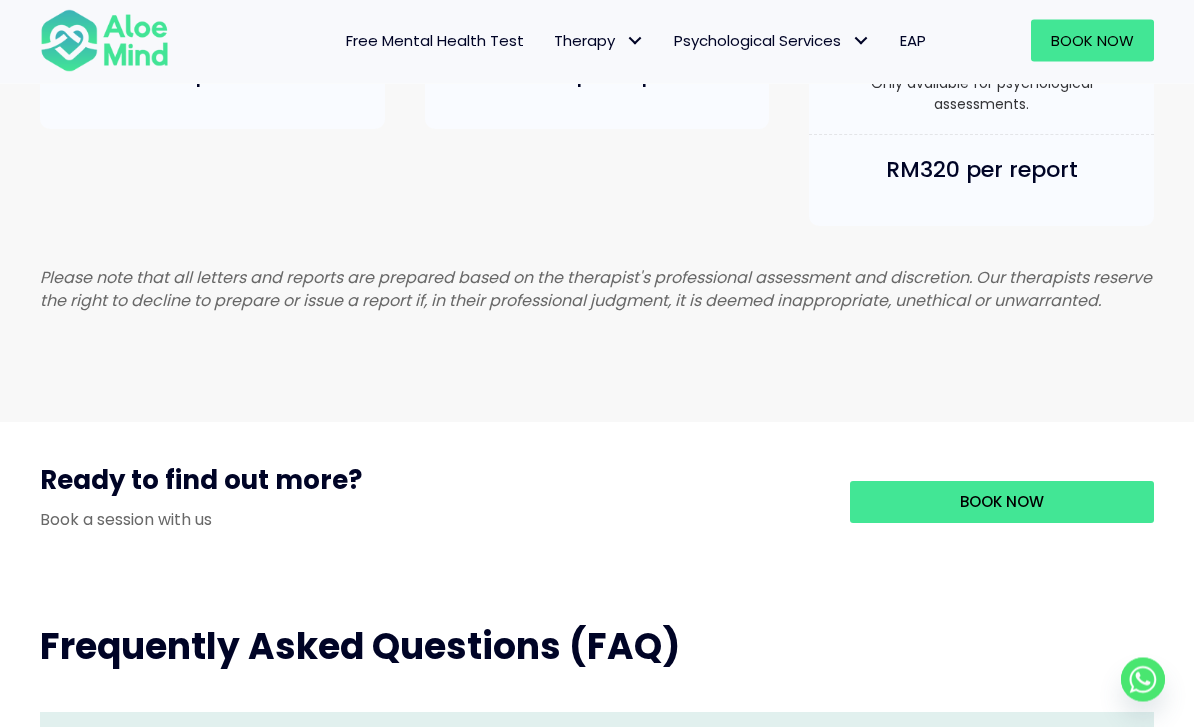 scroll, scrollTop: 1589, scrollLeft: 0, axis: vertical 